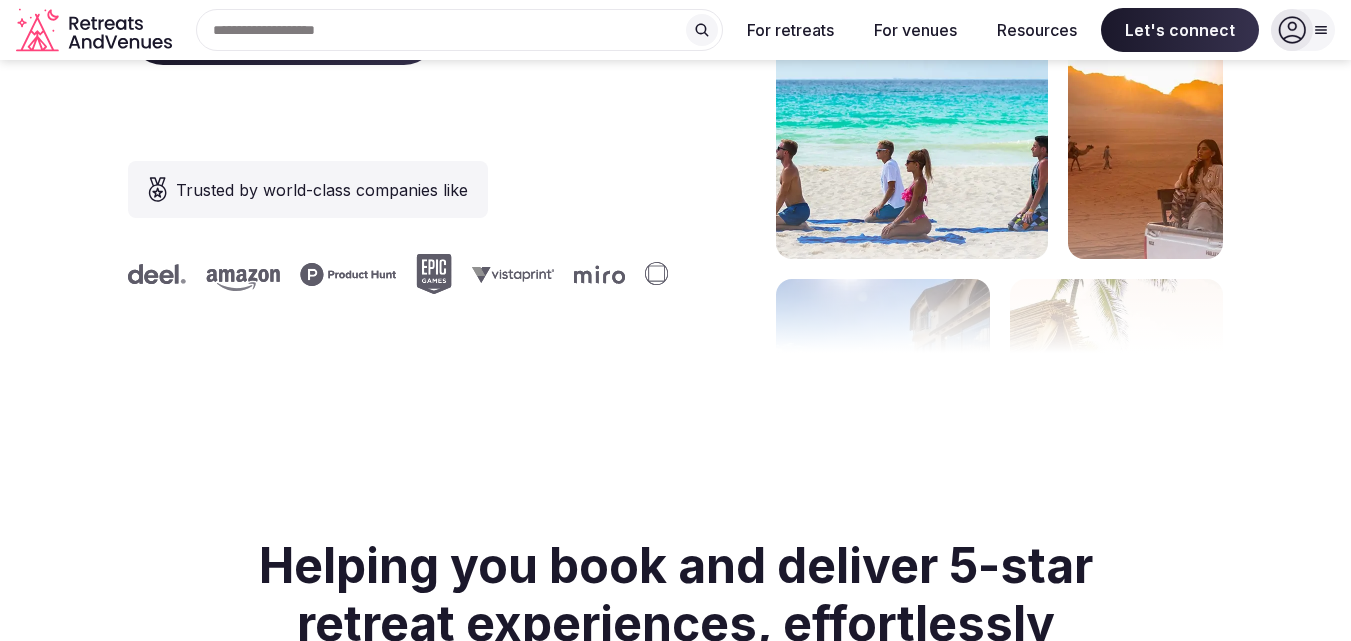 scroll, scrollTop: 100, scrollLeft: 0, axis: vertical 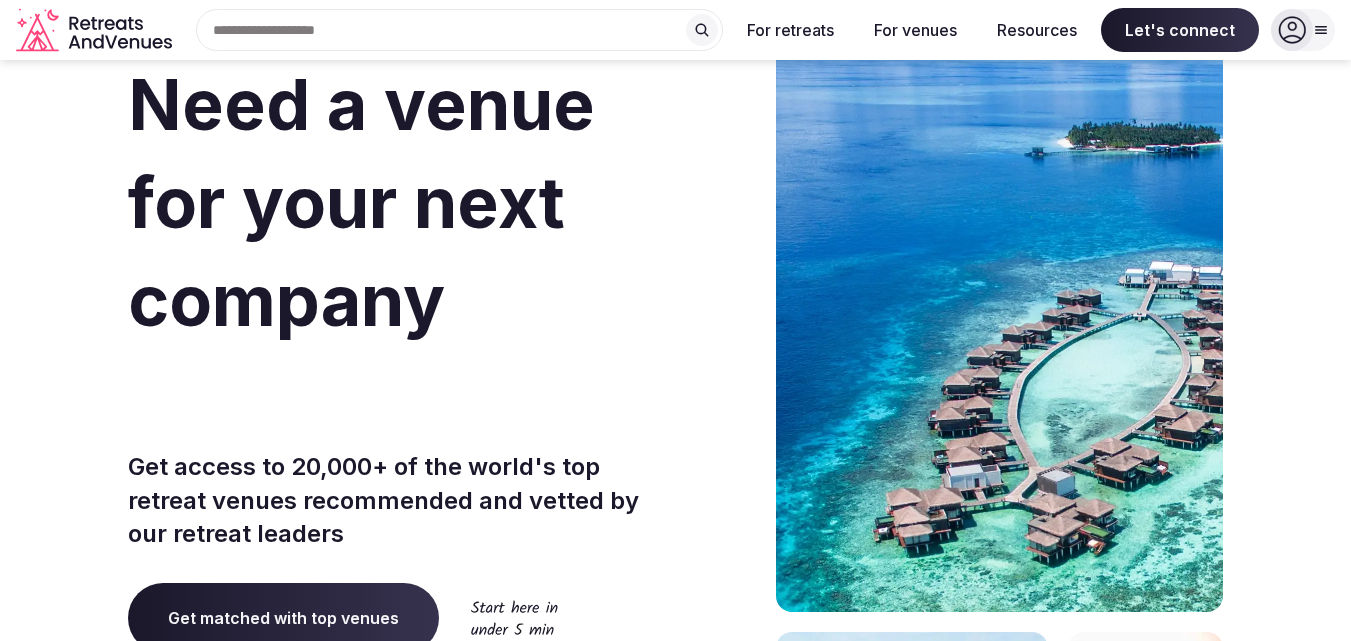 click at bounding box center (459, 30) 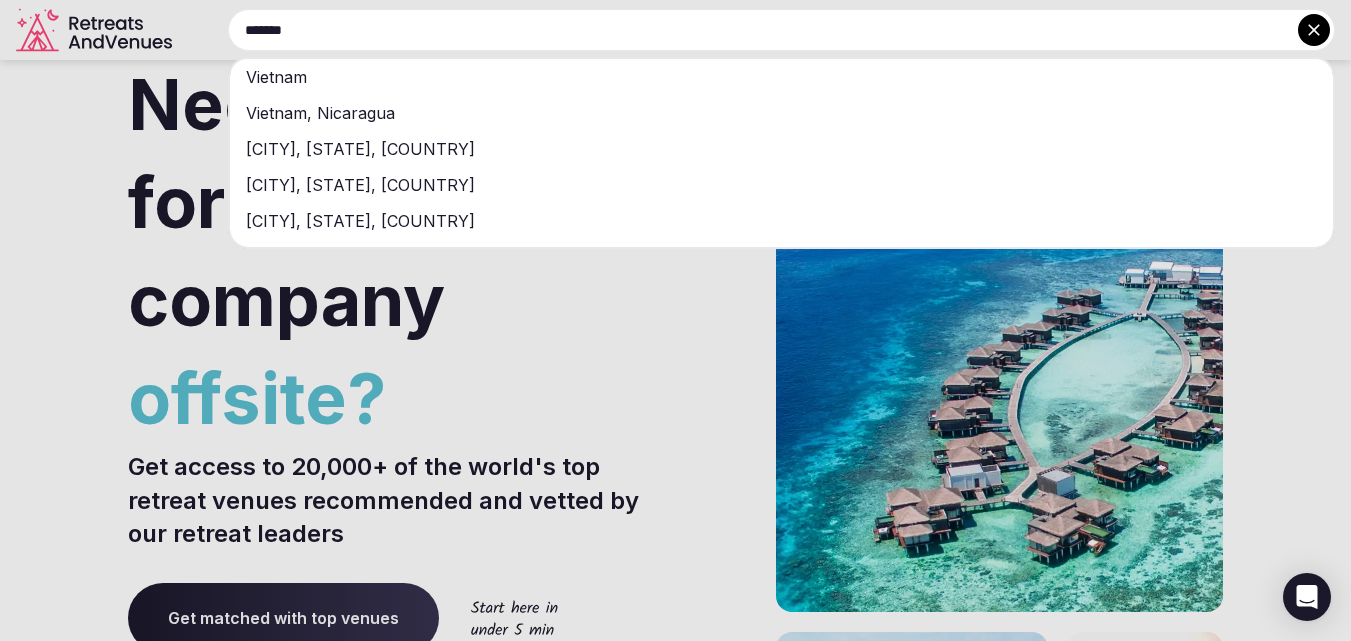 type on "*******" 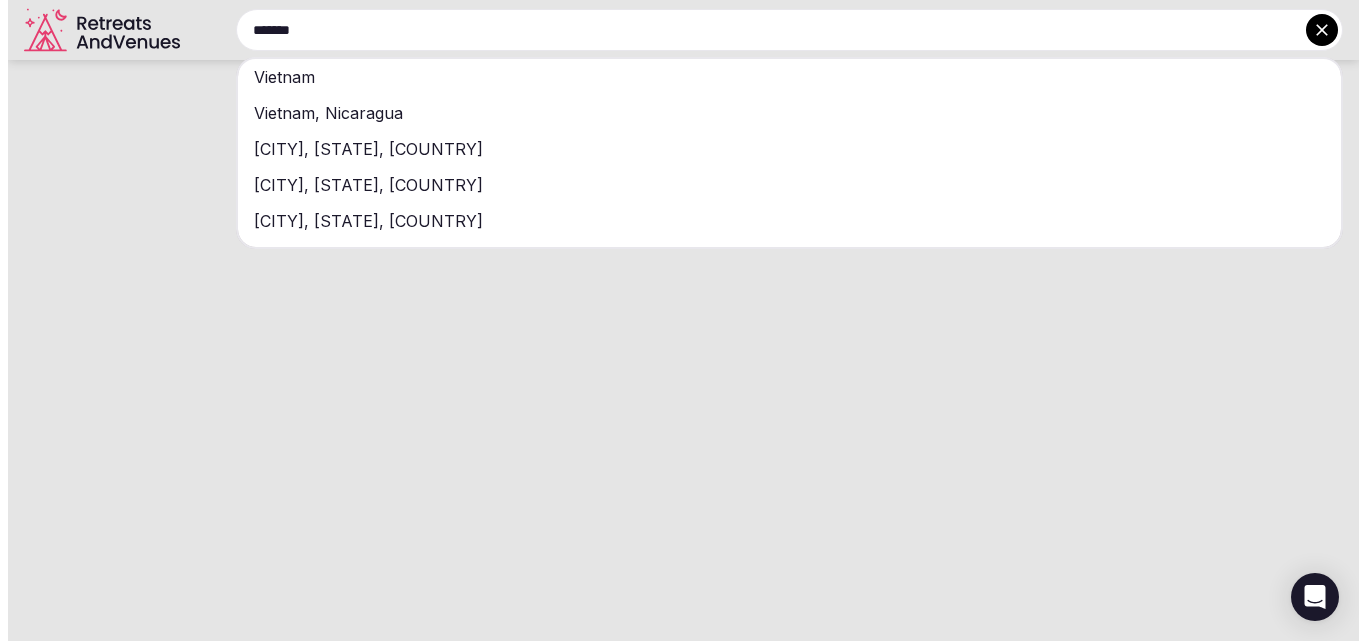 scroll, scrollTop: 0, scrollLeft: 0, axis: both 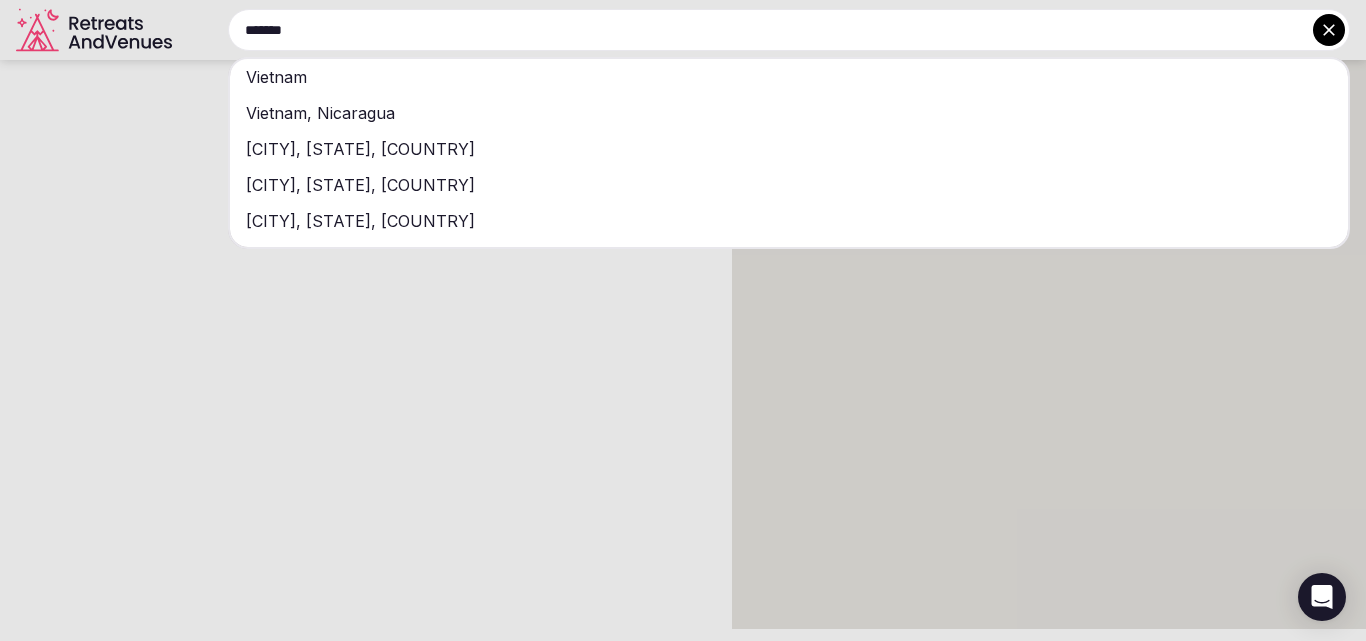 type 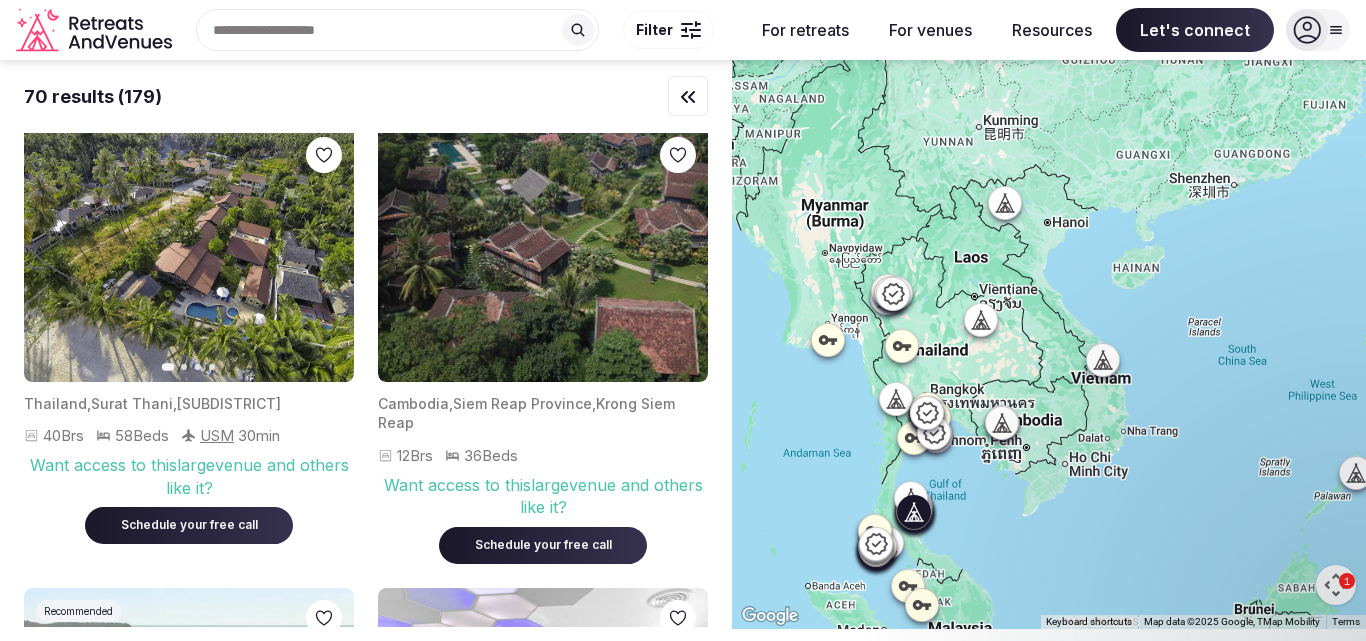 scroll, scrollTop: 2500, scrollLeft: 0, axis: vertical 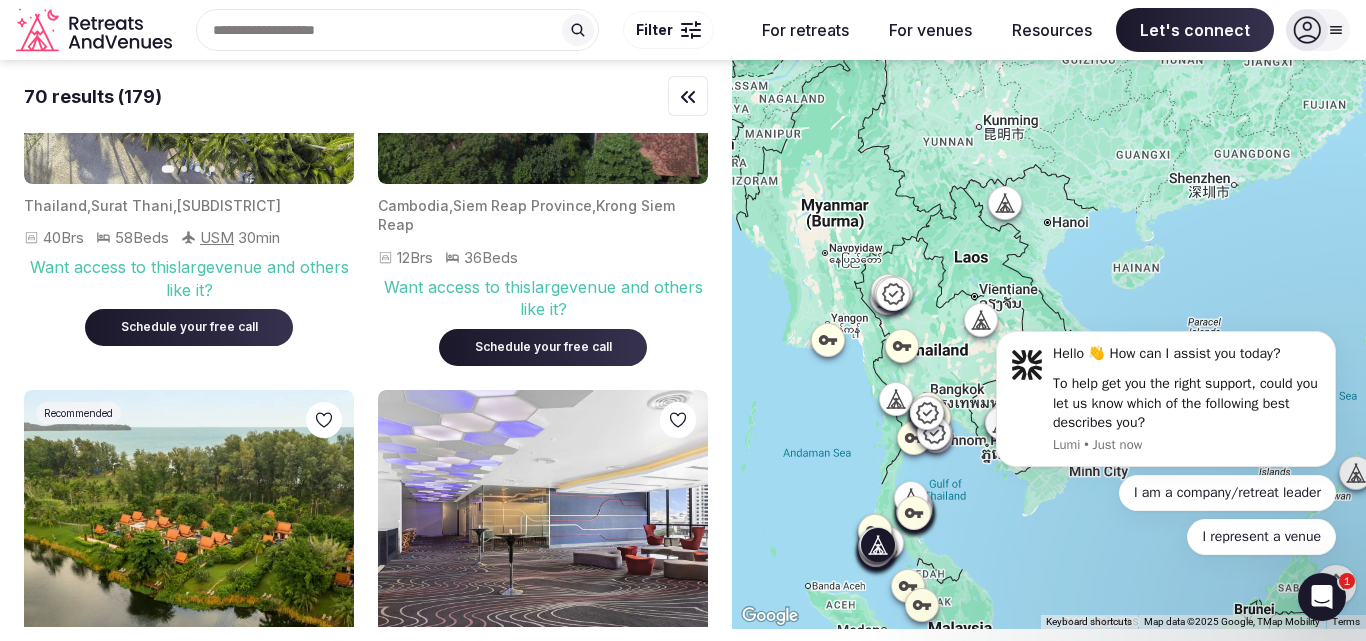 click on "Recent searches Vietnam Search Popular Destinations Toscana, Italy Riviera Maya, Mexico Indonesia, Bali California, USA New York, USA Napa Valley, USA Beja, Portugal Canarias, Spain Filter" at bounding box center [459, 30] 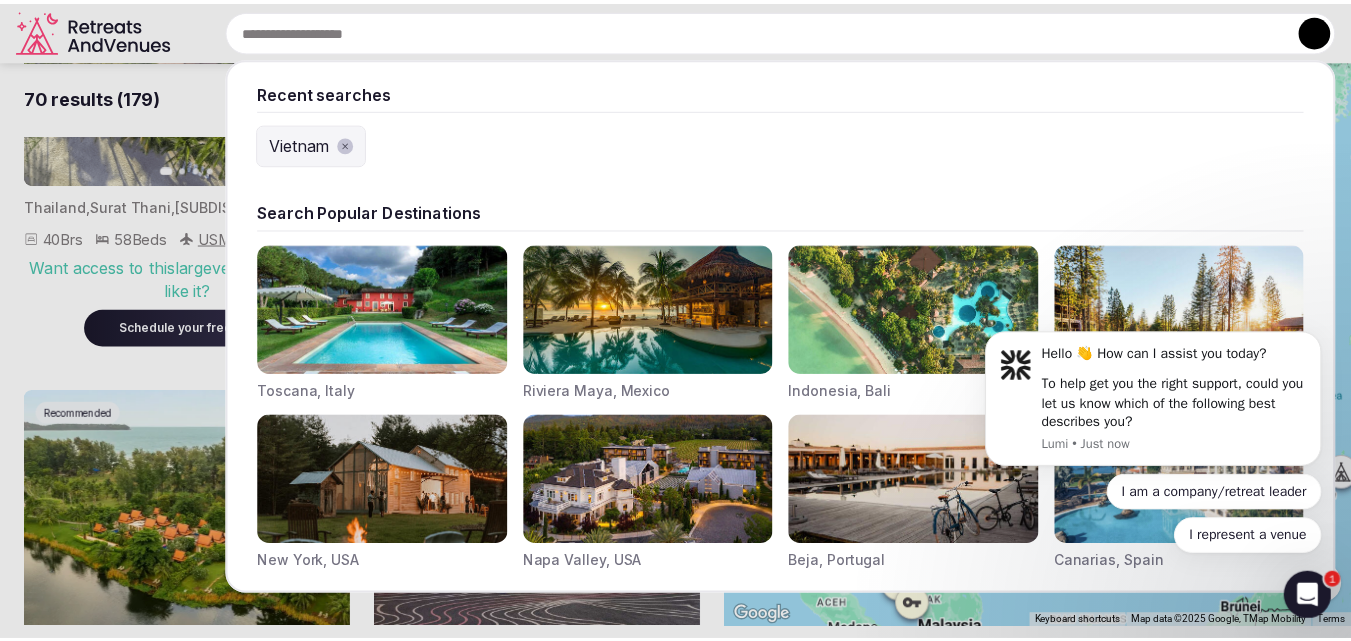 scroll, scrollTop: 0, scrollLeft: 0, axis: both 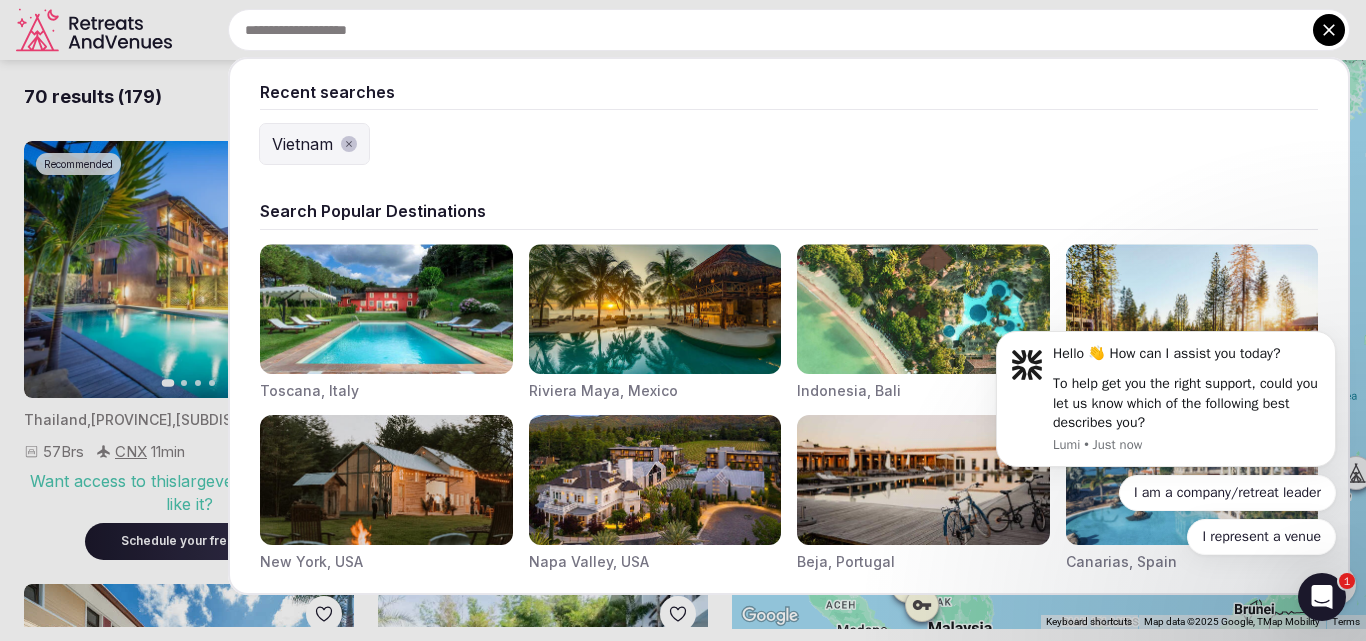 click 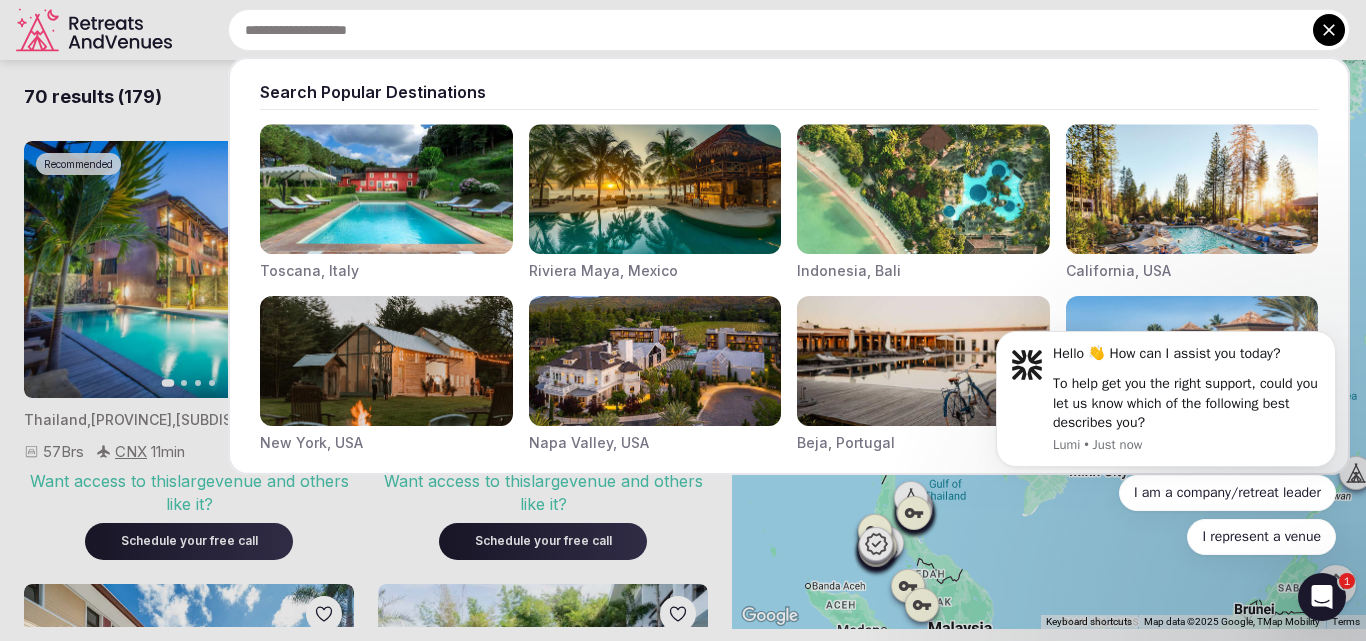 click at bounding box center [789, 30] 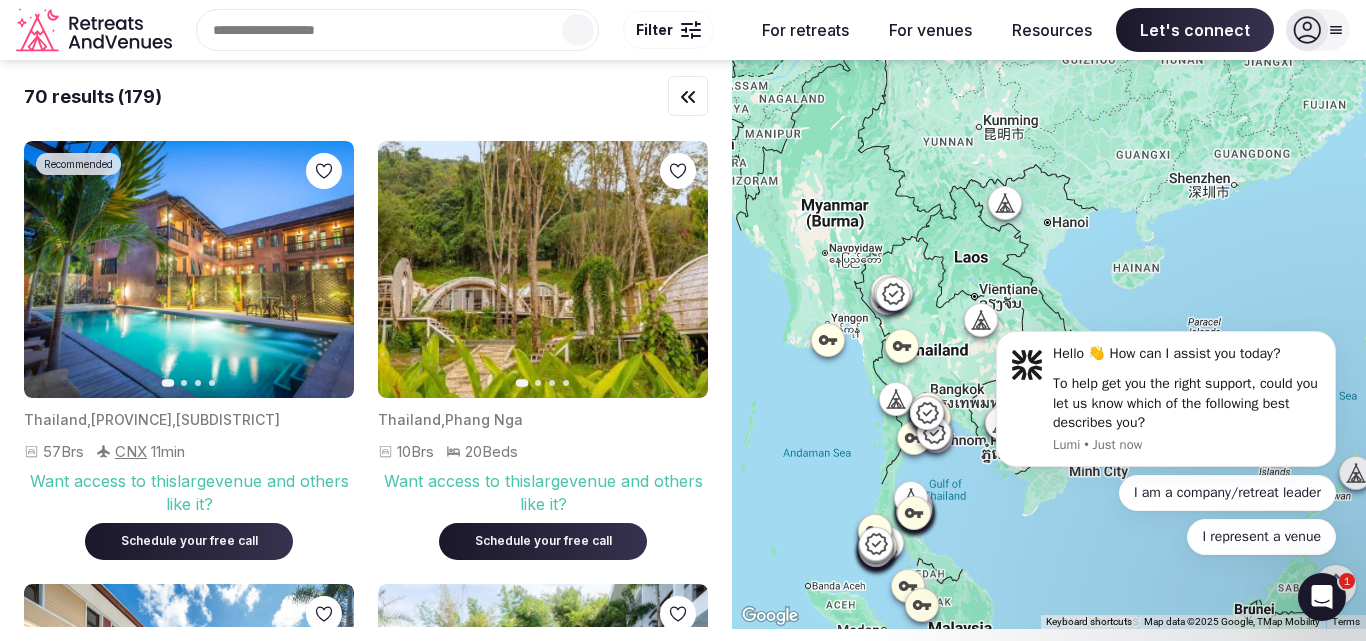 click on "Search Popular Destinations Toscana, Italy Riviera Maya, Mexico Indonesia, Bali California, USA New York, USA Napa Valley, USA Beja, Portugal Canarias, Spain Filter" at bounding box center [459, 30] 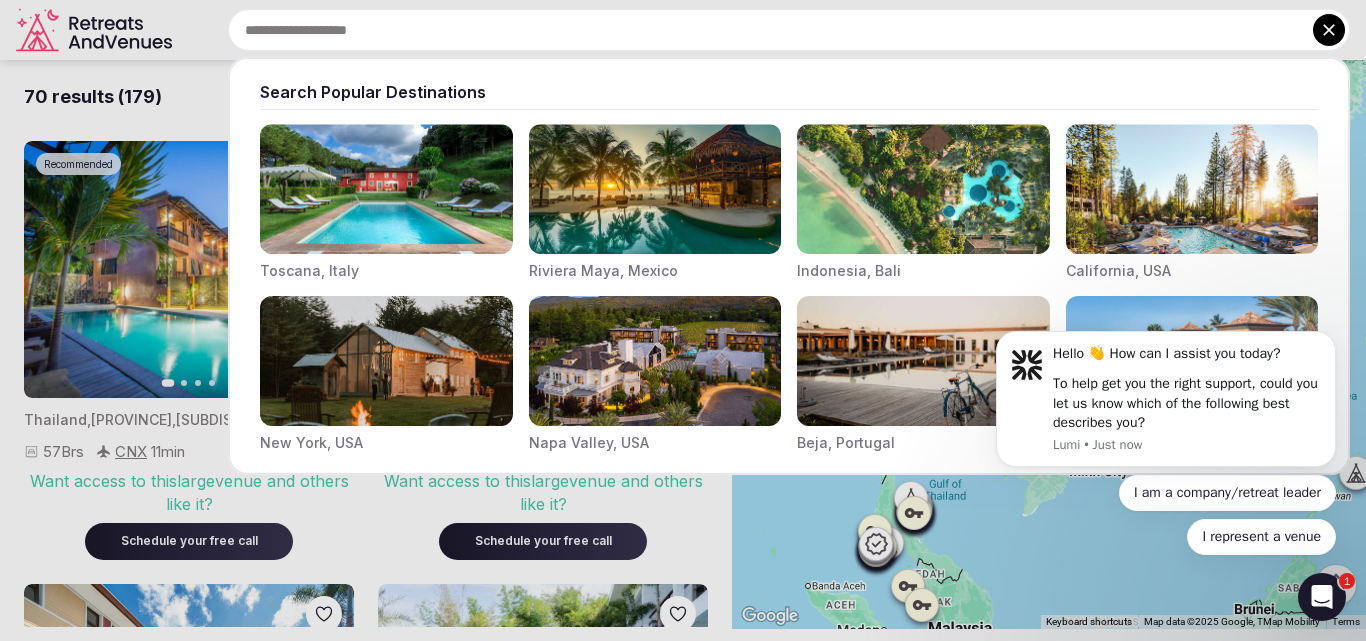 click 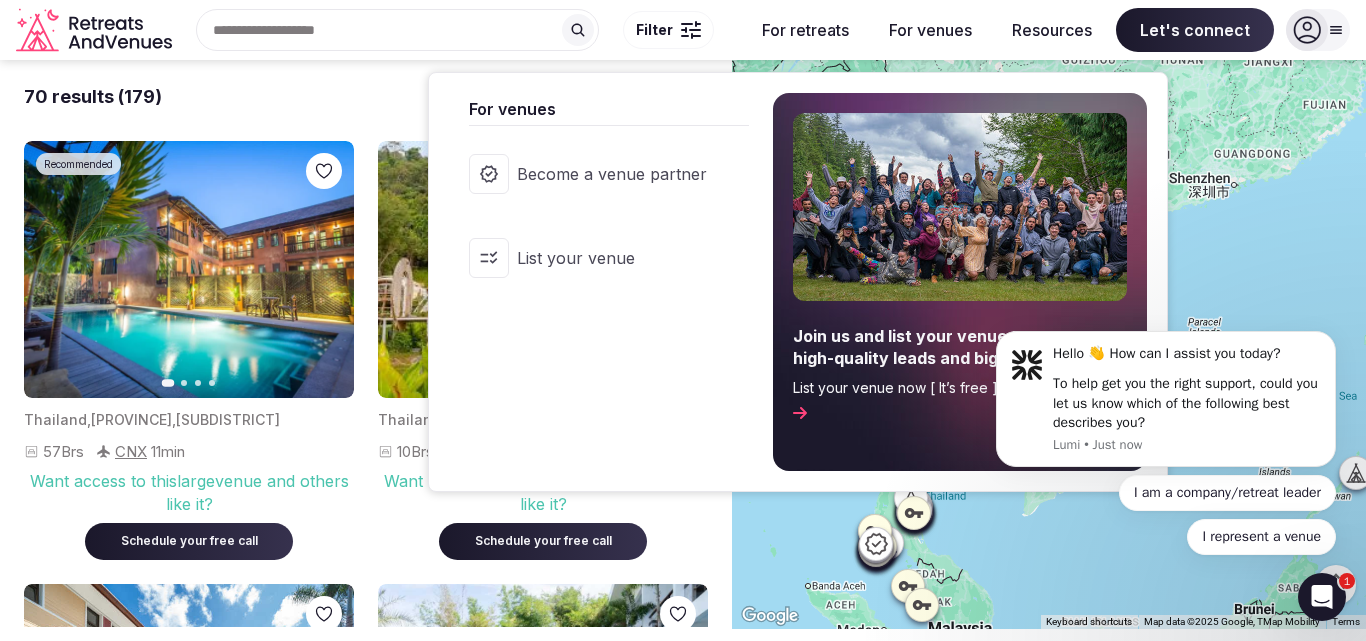 click on "For venues" at bounding box center (930, 30) 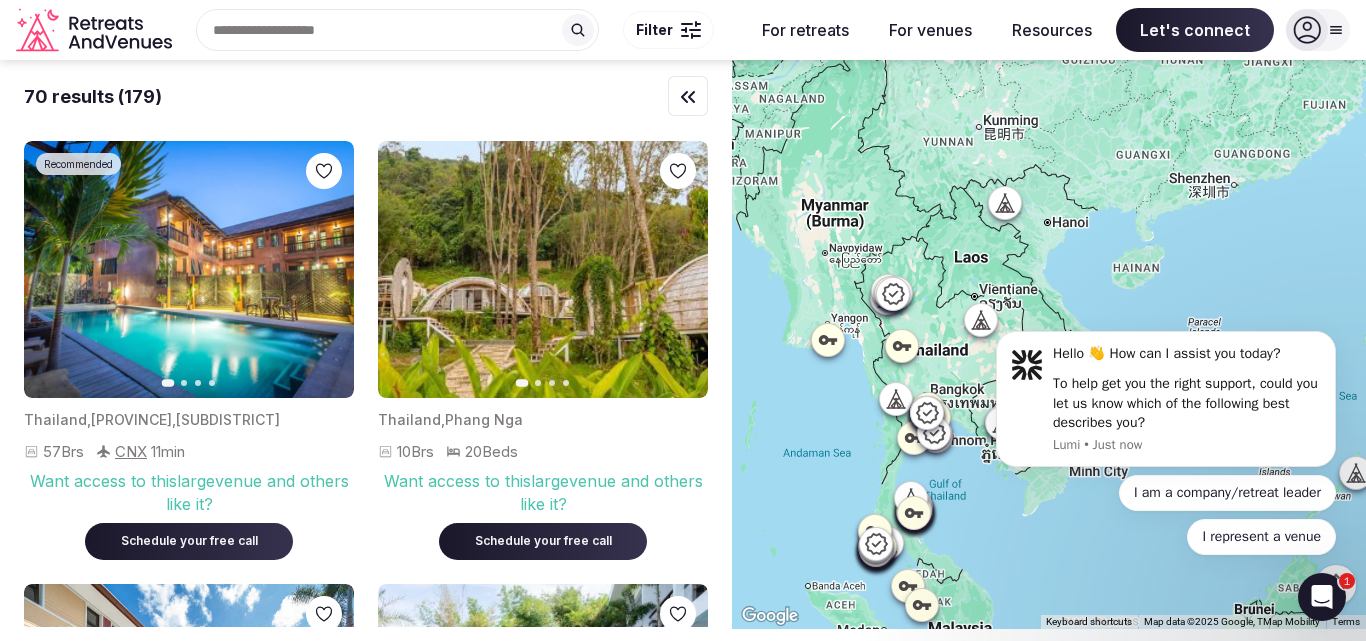 click on "For venues" at bounding box center (930, 30) 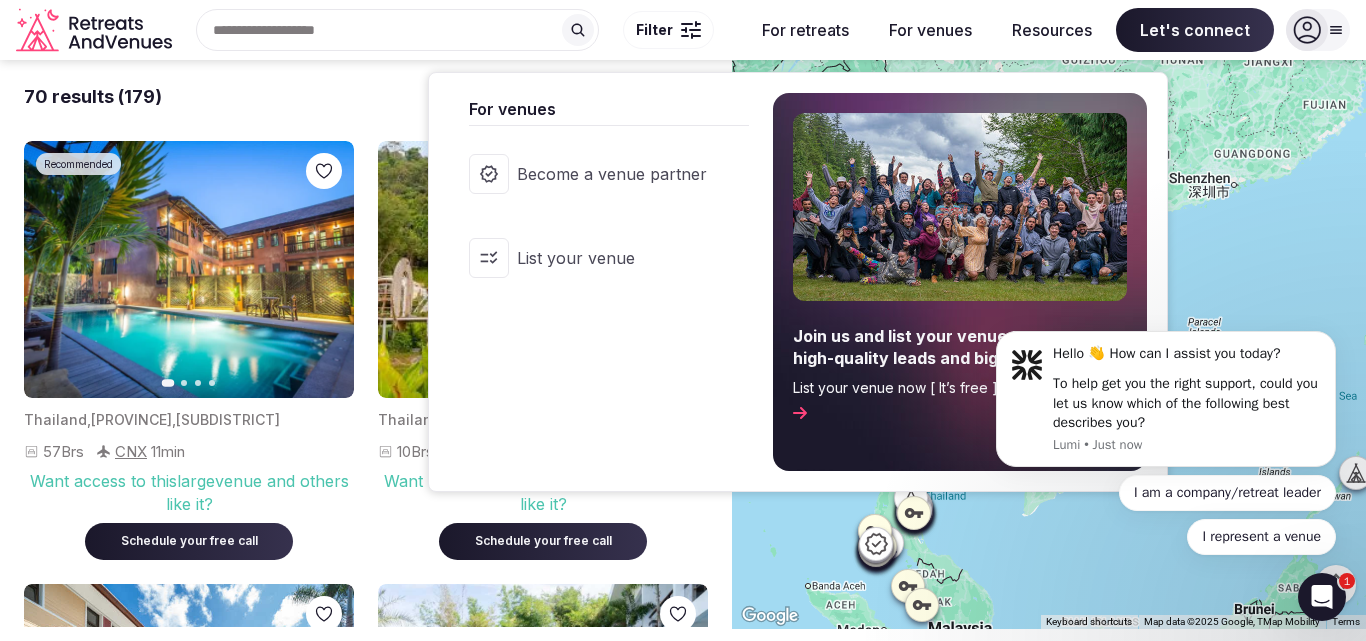 click on "Become a venue partner" at bounding box center (612, 174) 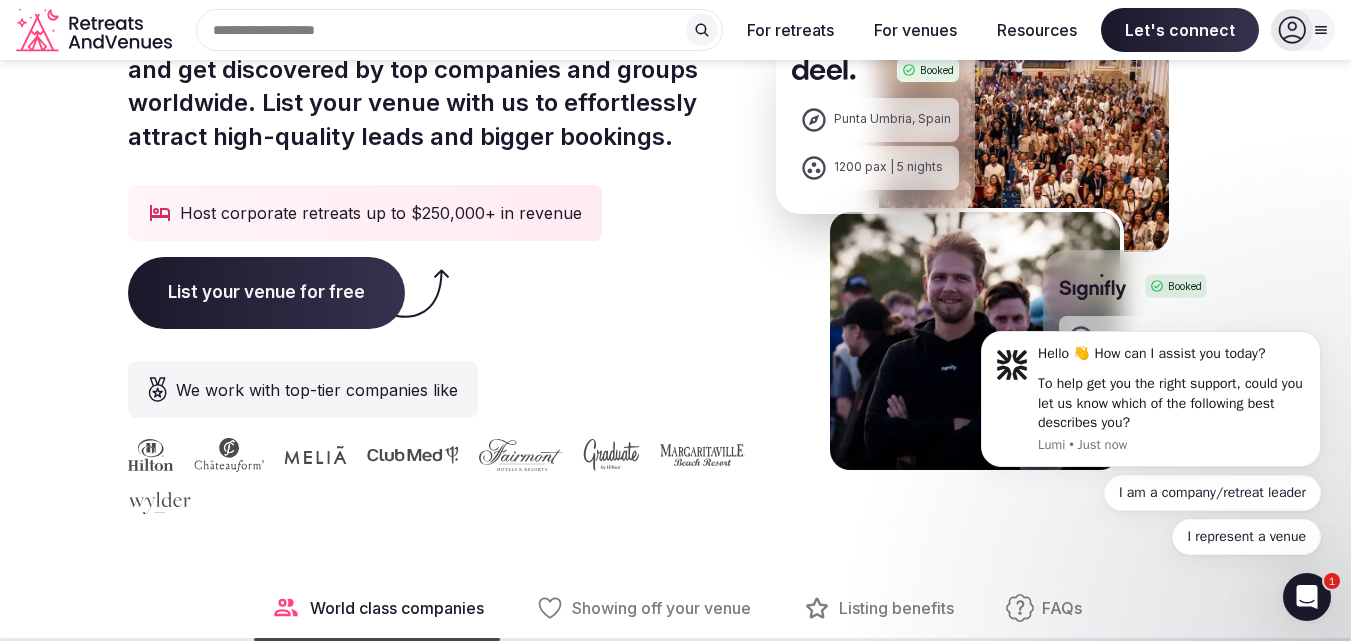 scroll, scrollTop: 400, scrollLeft: 0, axis: vertical 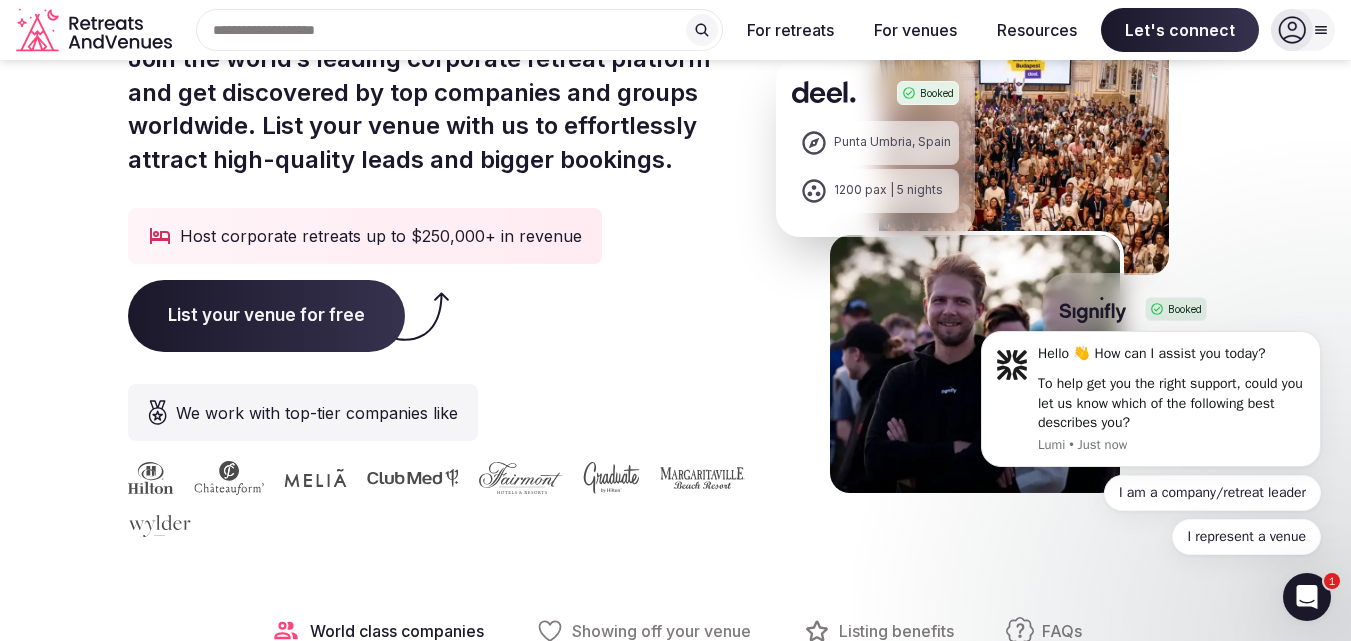 click on "List your venue for free" at bounding box center (266, 316) 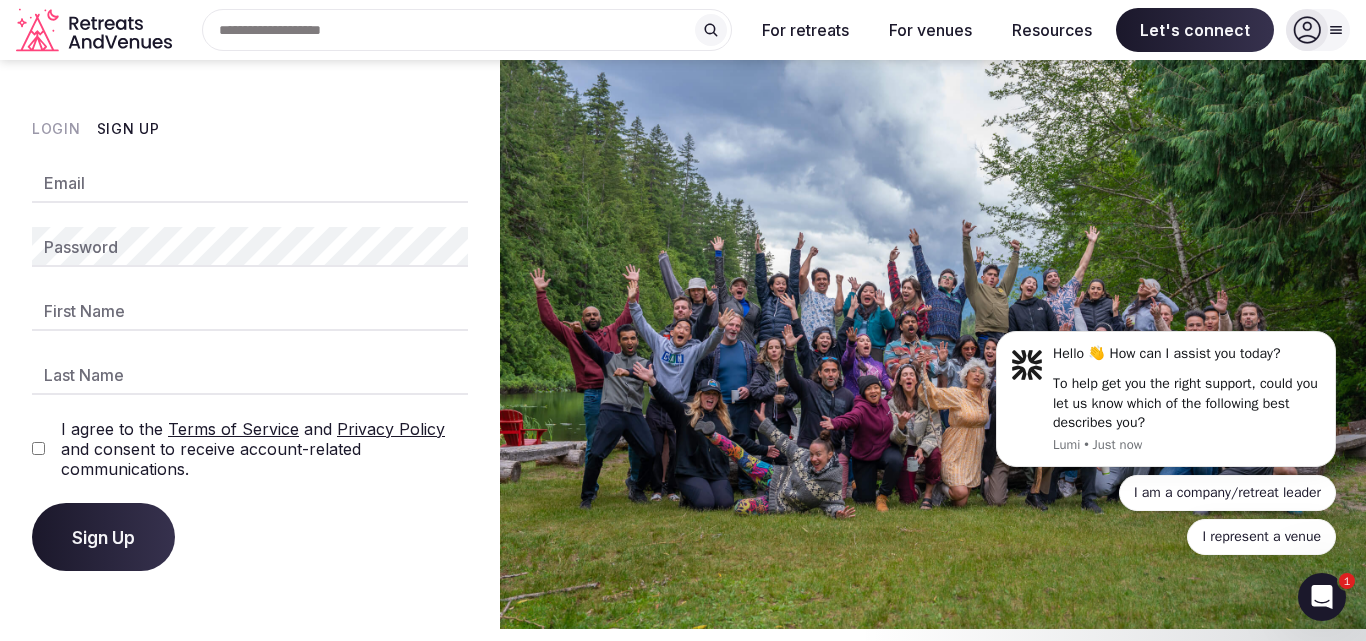 click on "Login Sign Up Email Password First Name Last Name I agree to the Terms of Service and Privacy Policy and consent to receive account-related communications. Sign Up" at bounding box center (250, 345) 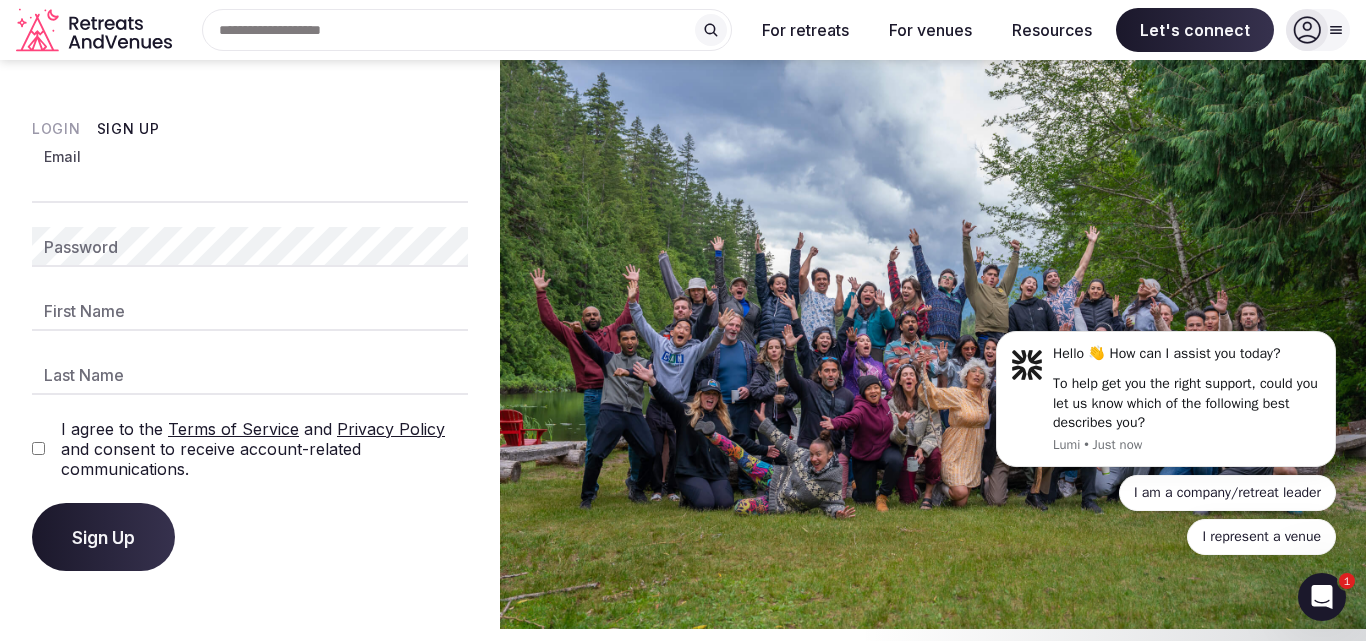 click on "Email" at bounding box center (250, 183) 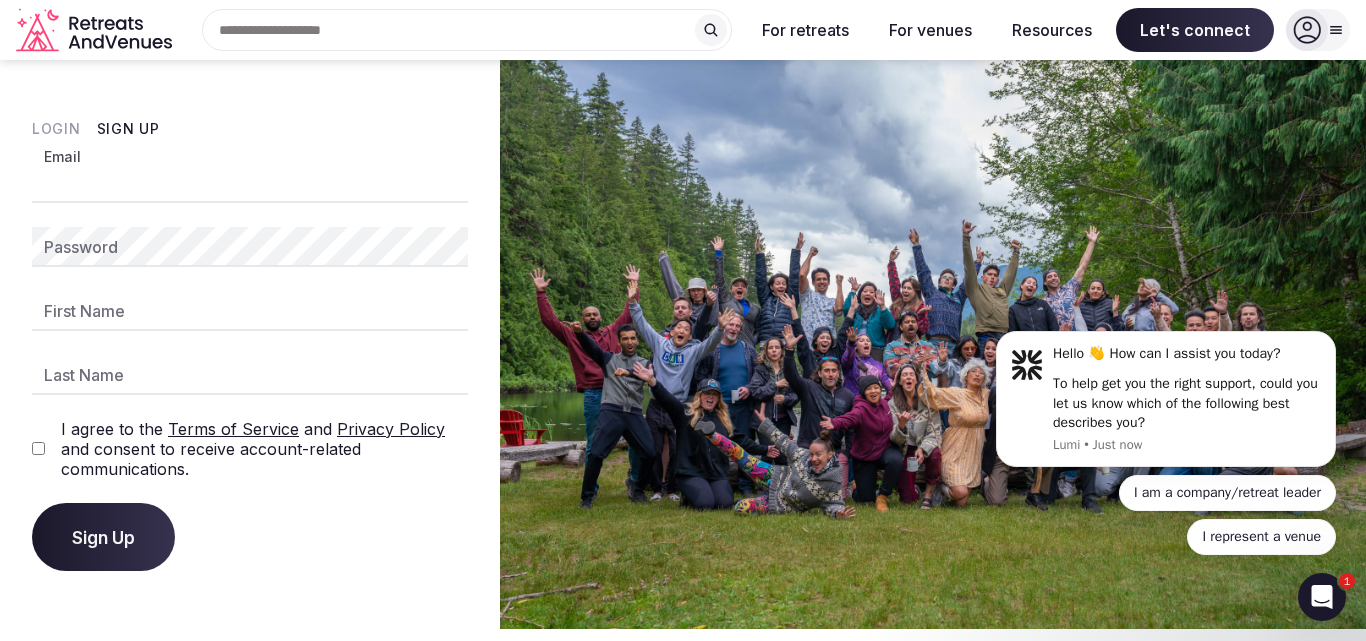 type on "**********" 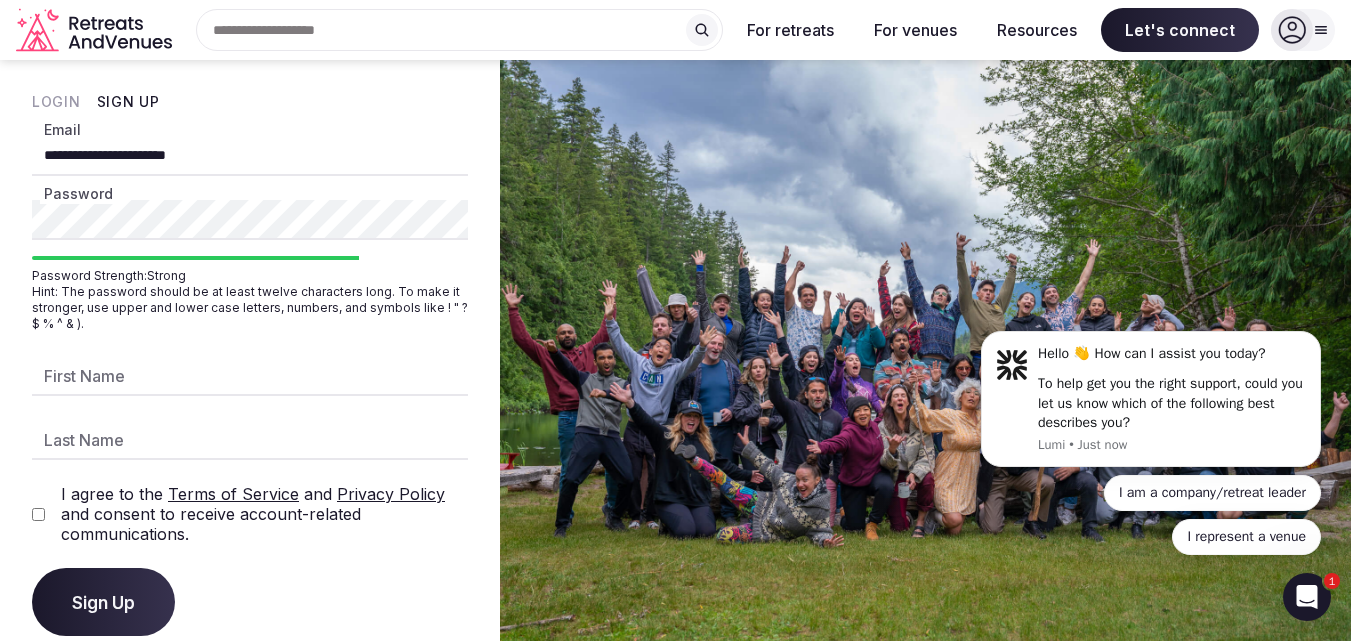 click on "First Name" at bounding box center [250, 376] 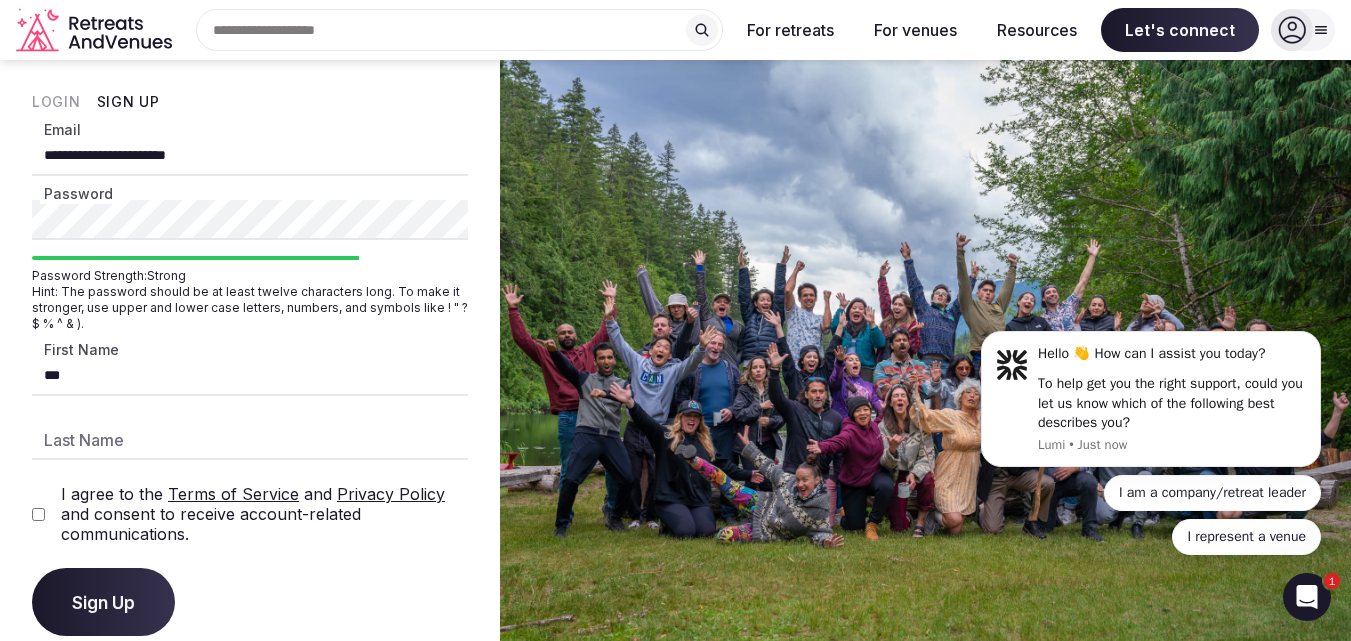 type on "***" 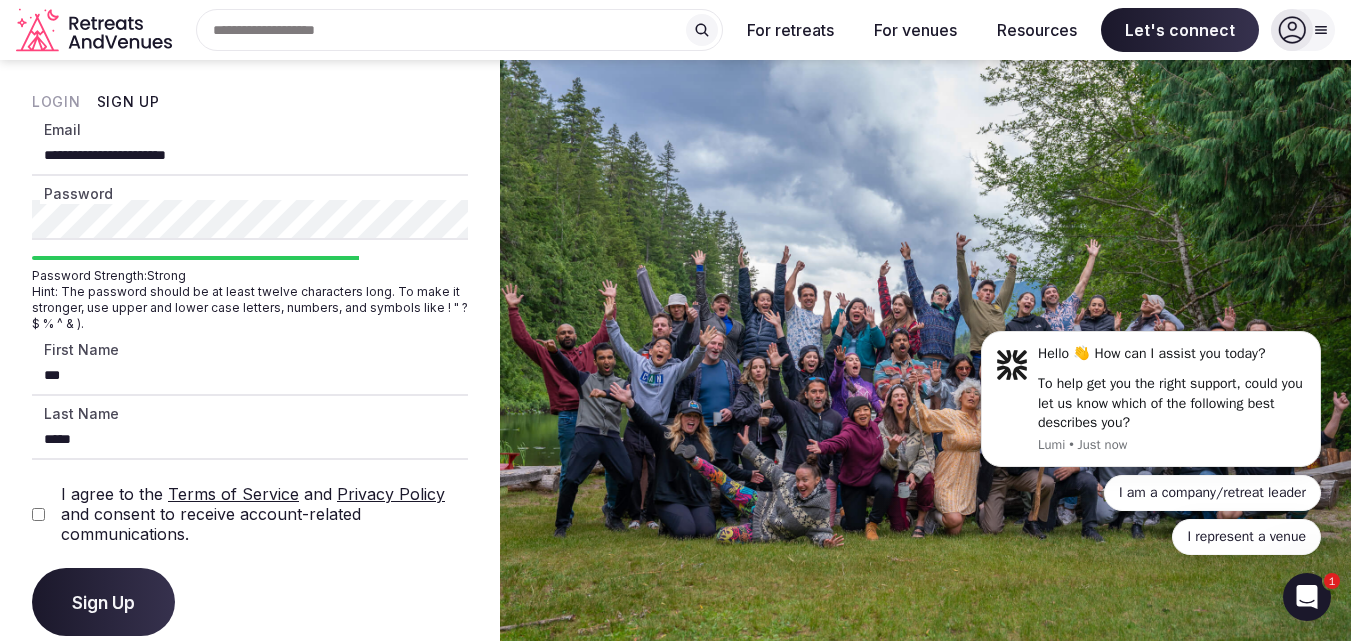 type on "*****" 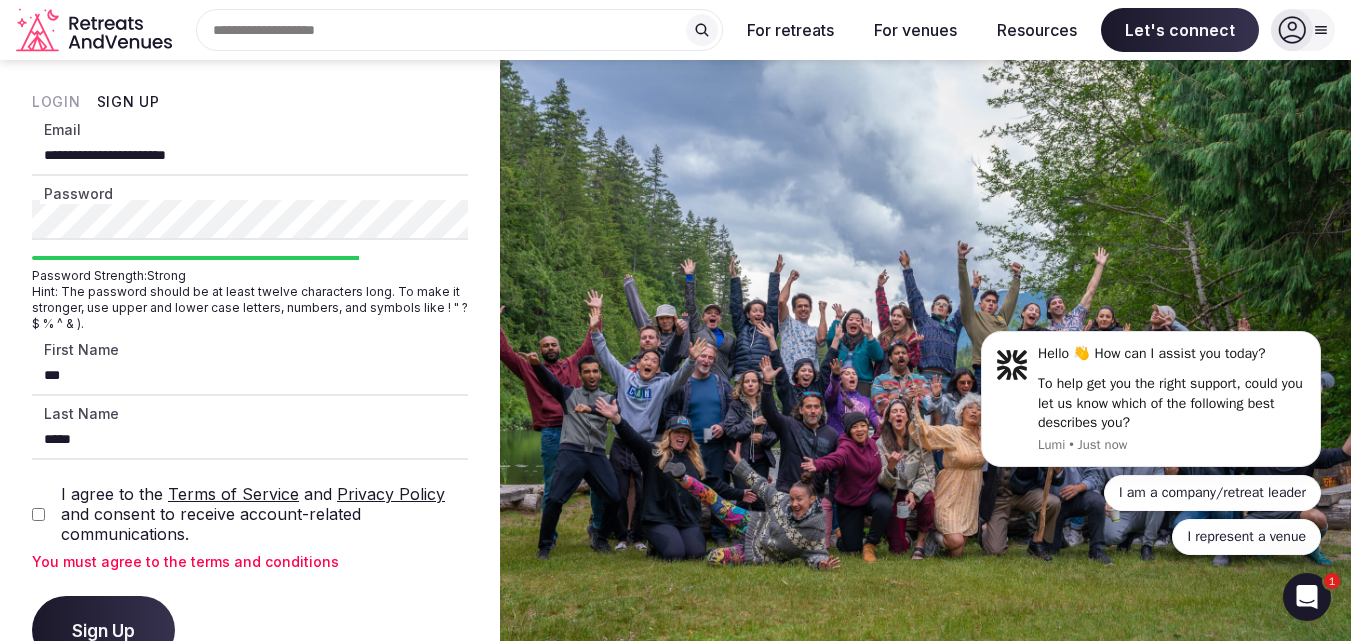 click on "Get matched with top venues Start for free in under 5 min Chat with us (Online) Let's connect Reach out the way you prefer" at bounding box center (675, 465) 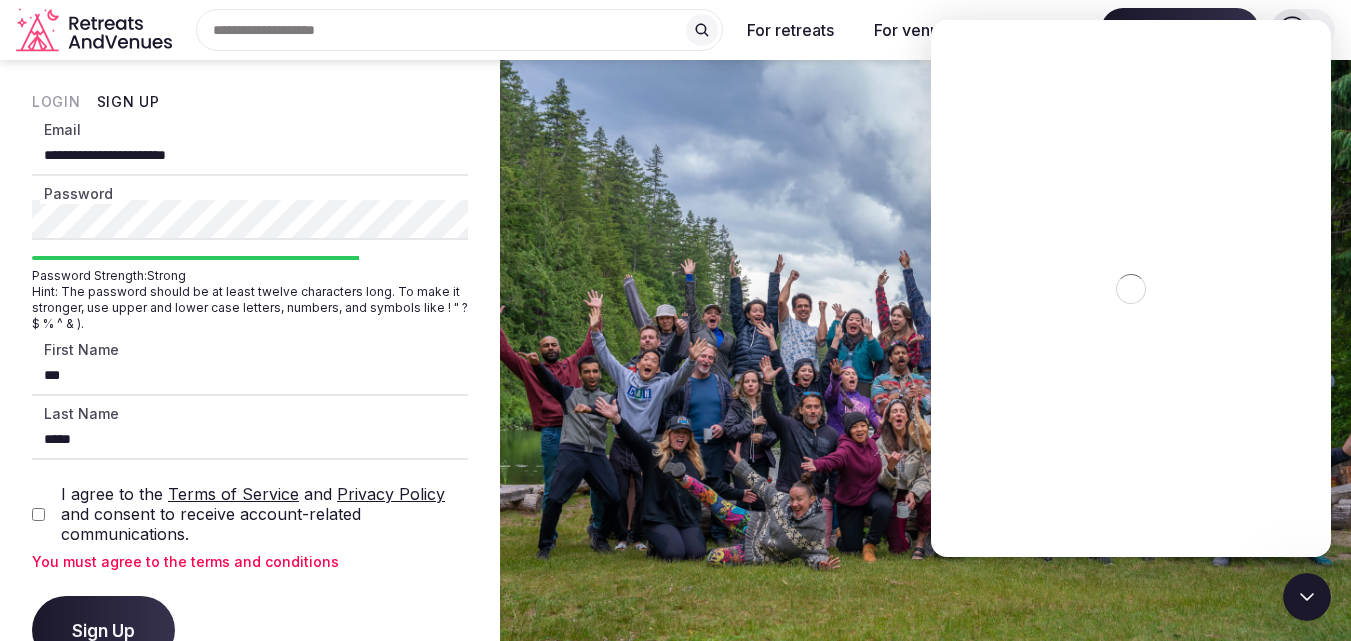 scroll, scrollTop: 0, scrollLeft: 0, axis: both 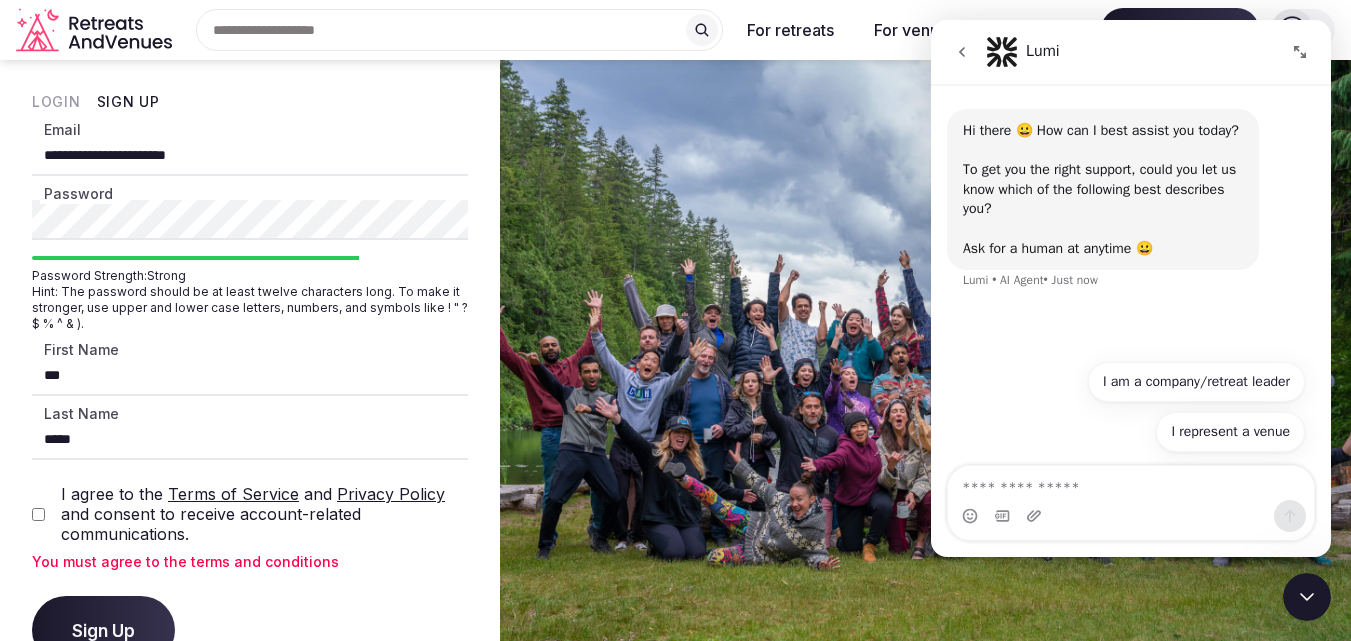 click on "Get matched with top venues Start for free in under 5 min Chat with us (Online) Let's connect Reach out the way you prefer" at bounding box center [675, 551] 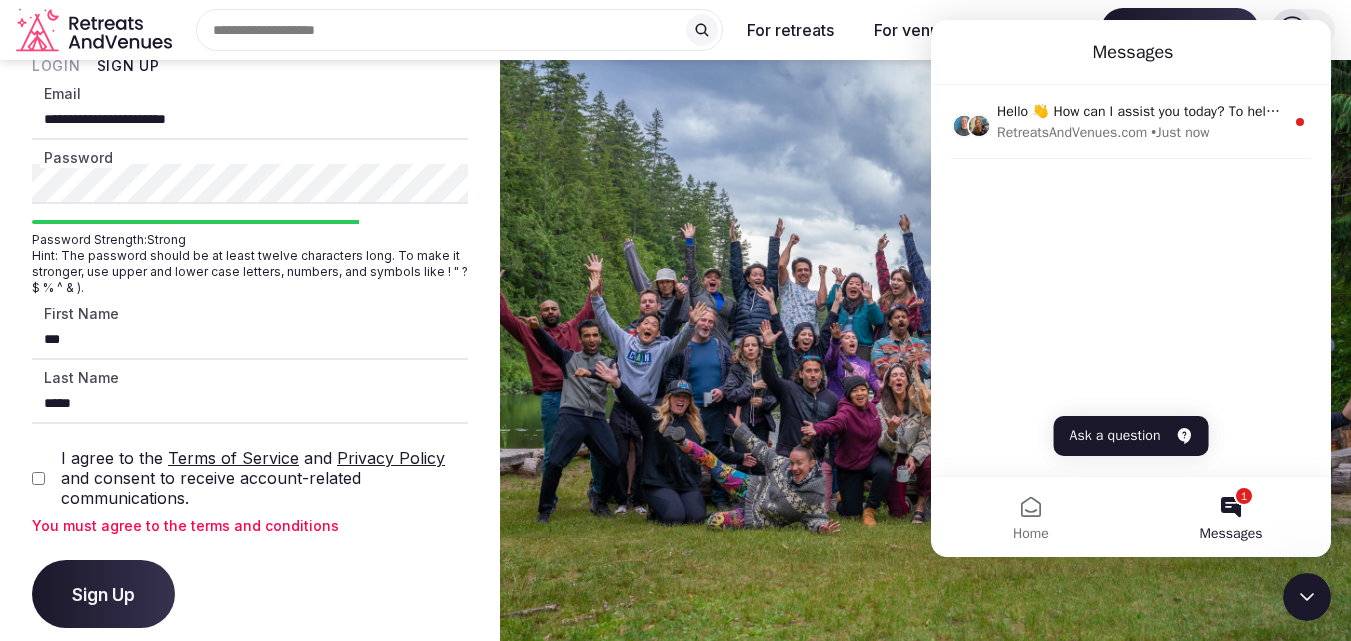 scroll, scrollTop: 55, scrollLeft: 0, axis: vertical 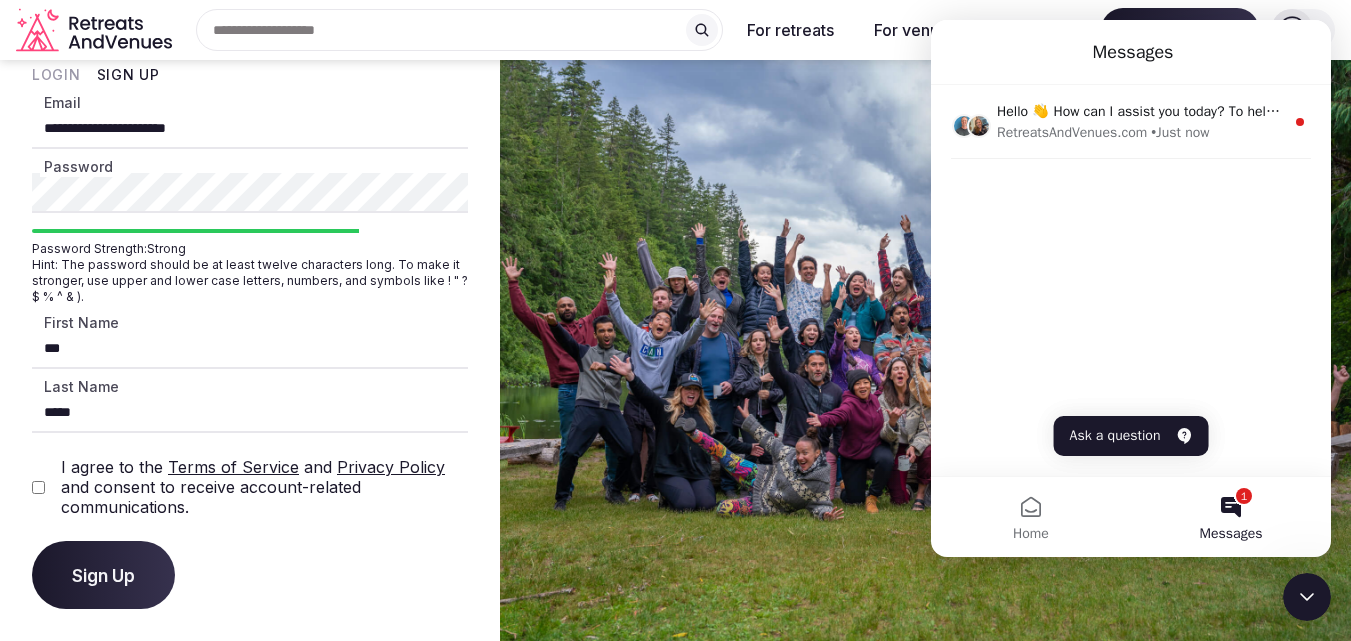 click on "Reach out the way you prefer" at bounding box center (675, 583) 